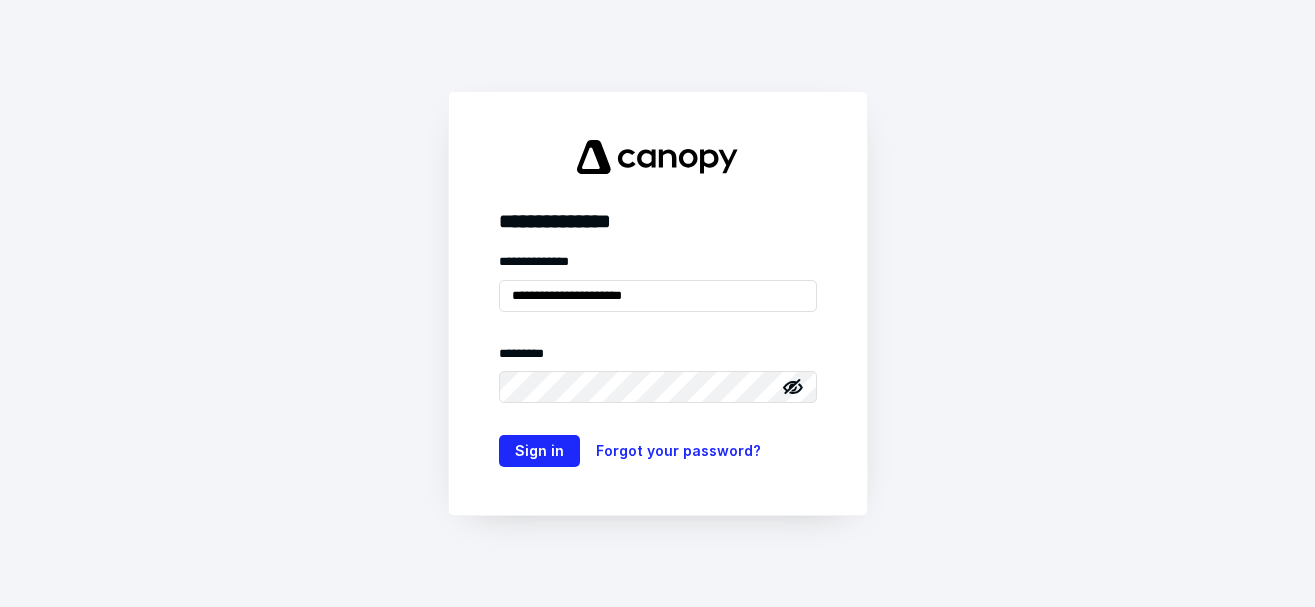 scroll, scrollTop: 0, scrollLeft: 0, axis: both 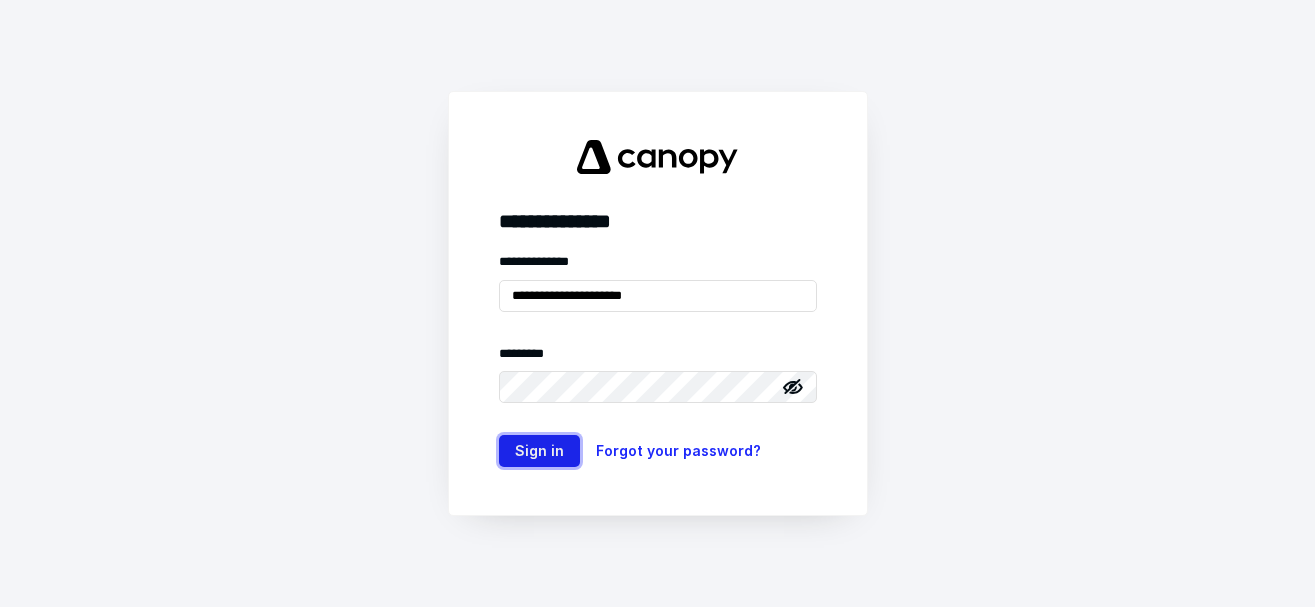 click on "Sign in" at bounding box center (539, 451) 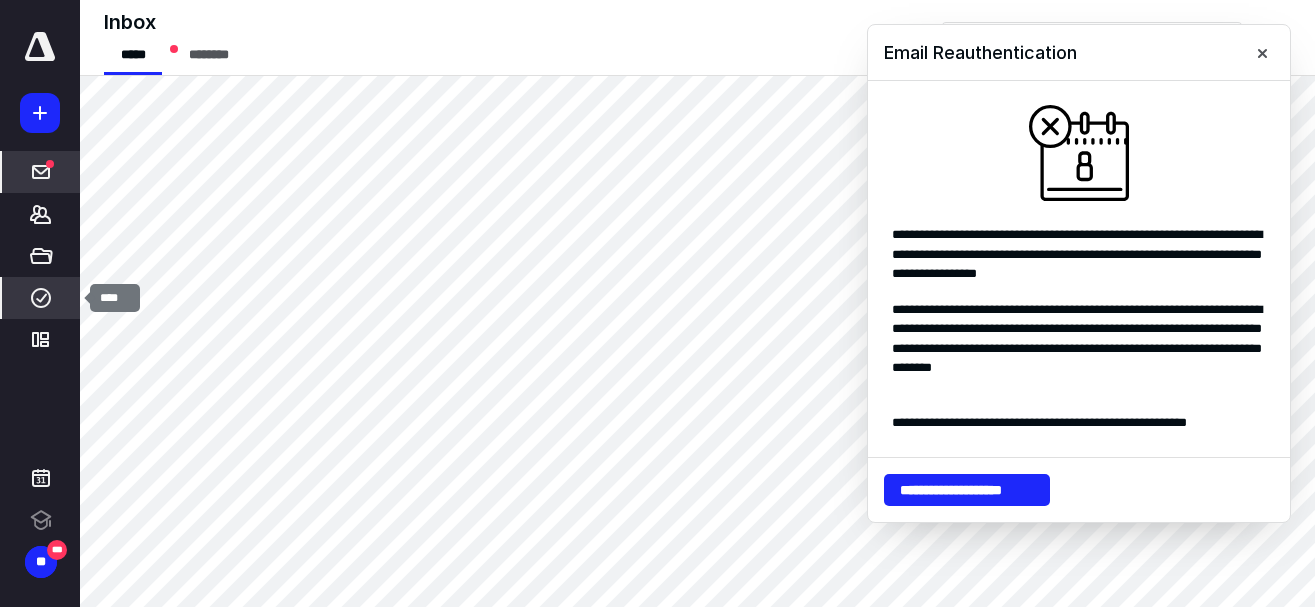 click 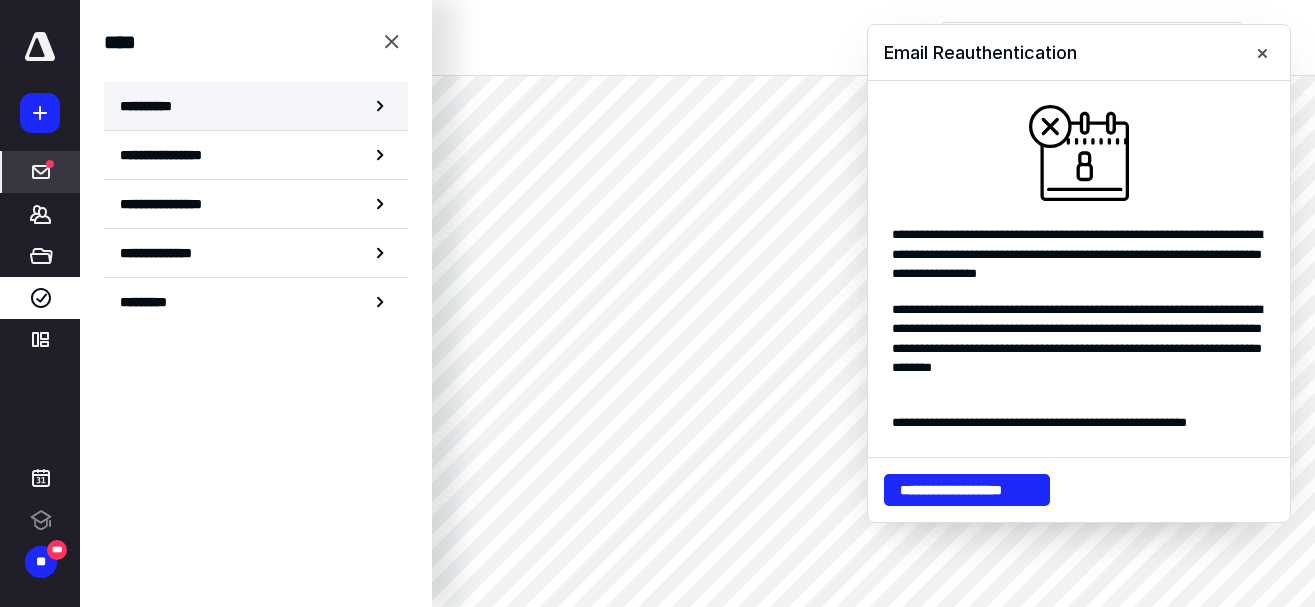 click on "**********" at bounding box center [153, 106] 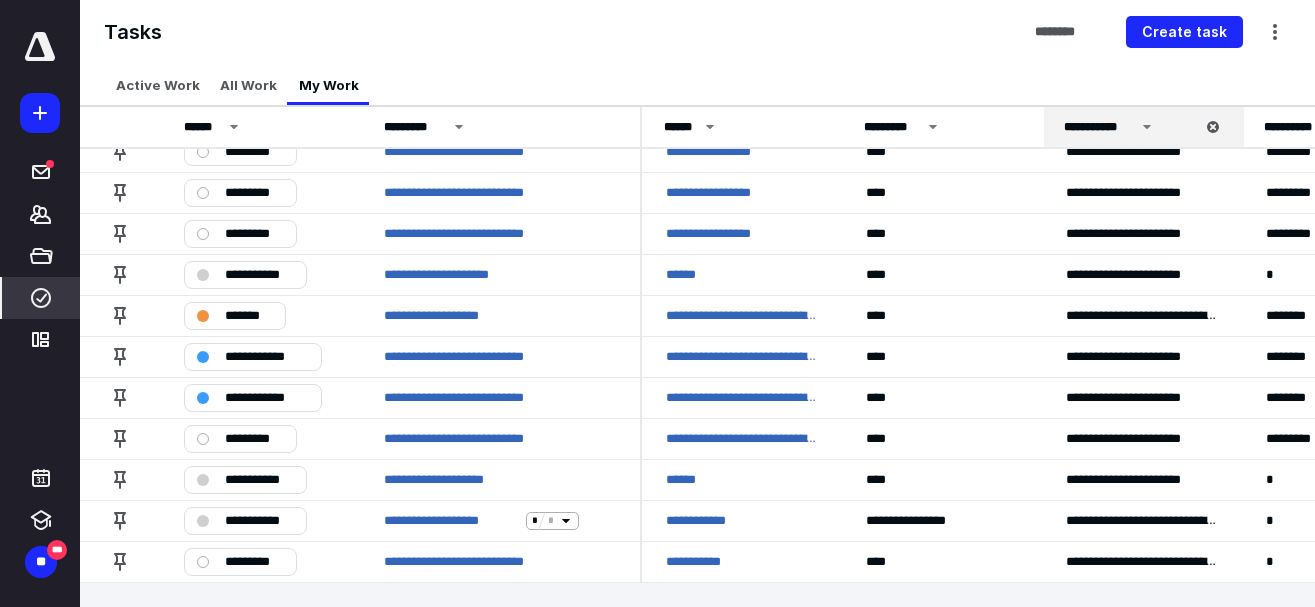scroll, scrollTop: 0, scrollLeft: 0, axis: both 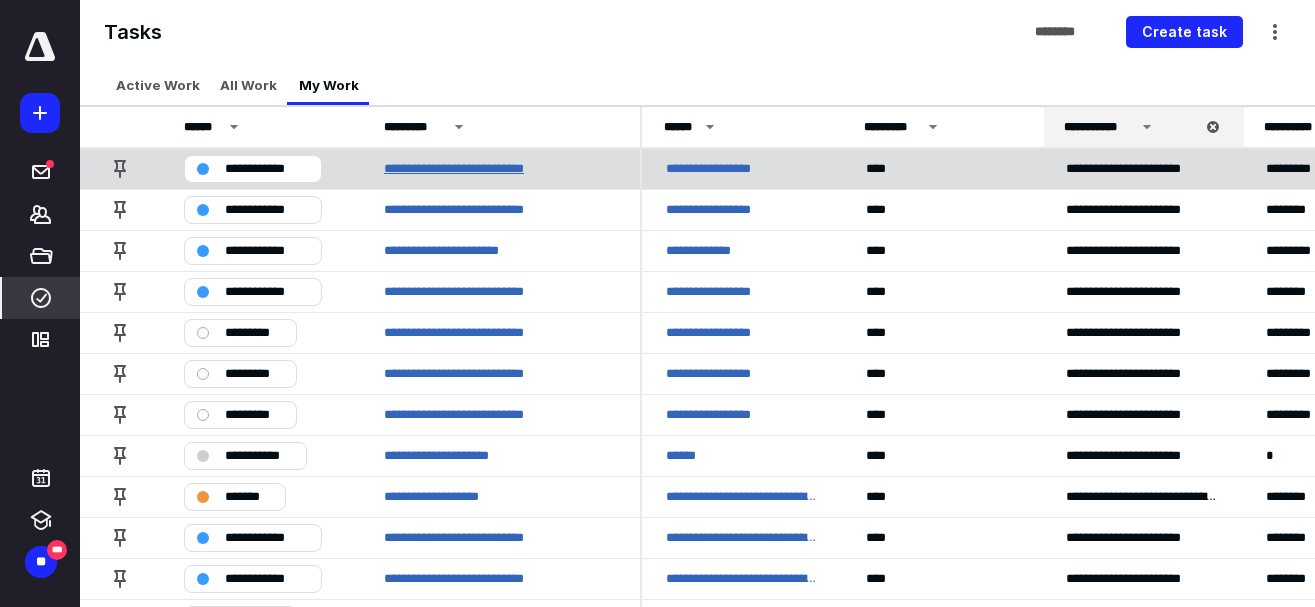 click on "**********" at bounding box center [475, 169] 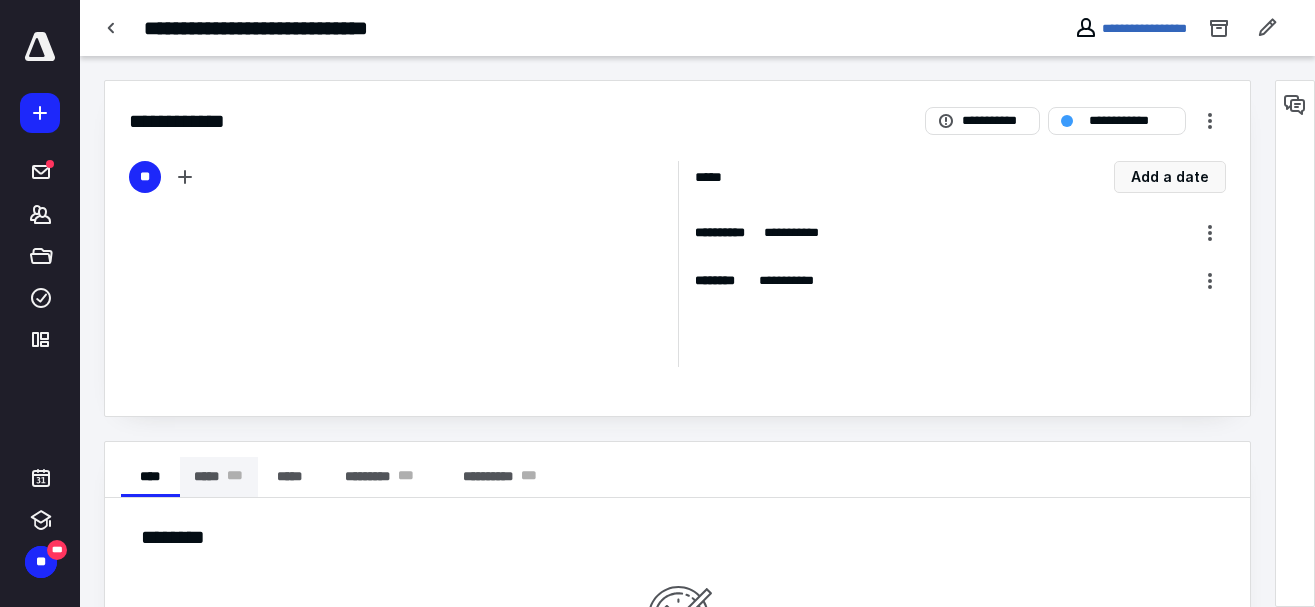 click on "* * *" at bounding box center (235, 477) 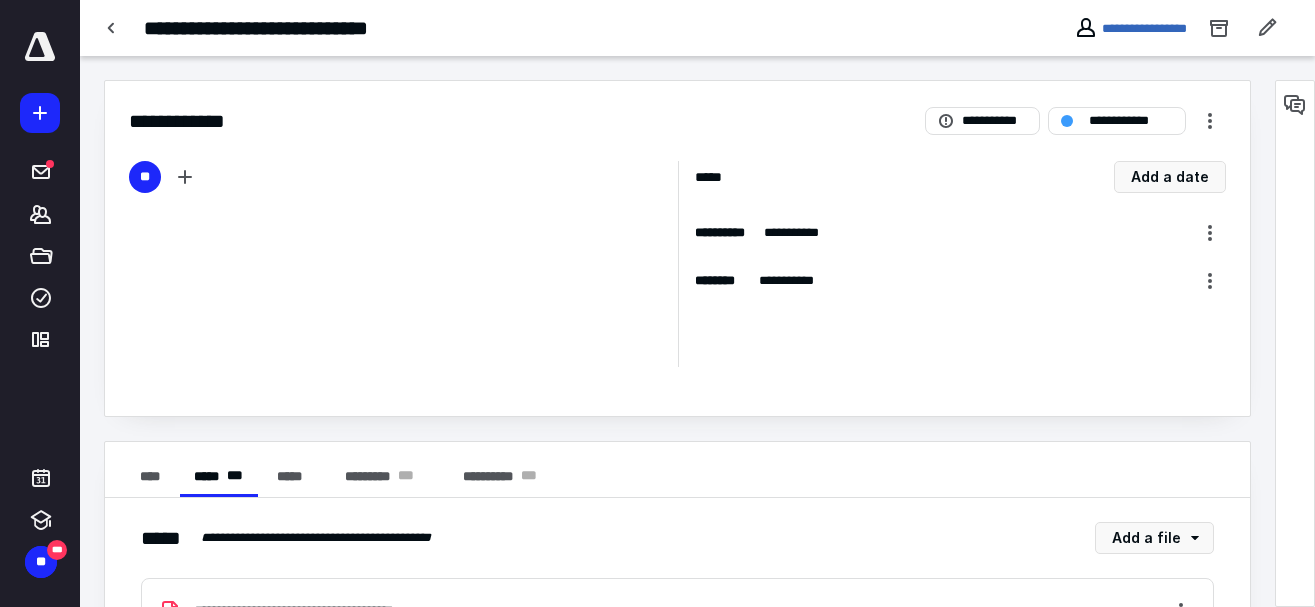 scroll, scrollTop: 86, scrollLeft: 0, axis: vertical 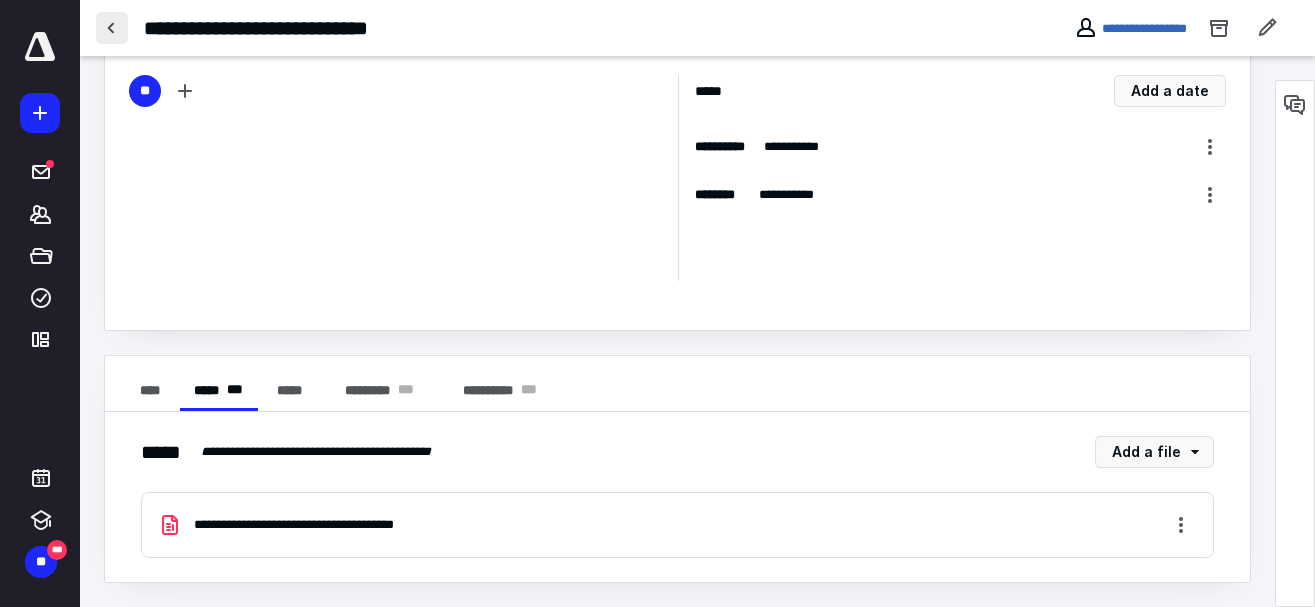 click at bounding box center (112, 28) 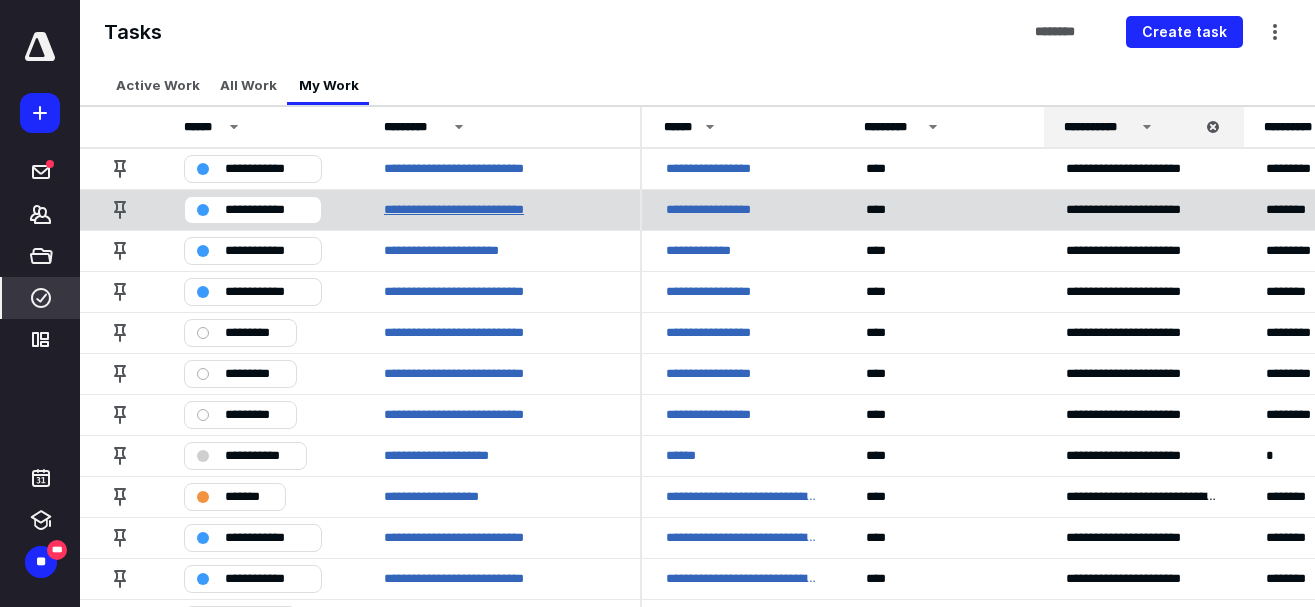 click on "**********" at bounding box center (475, 210) 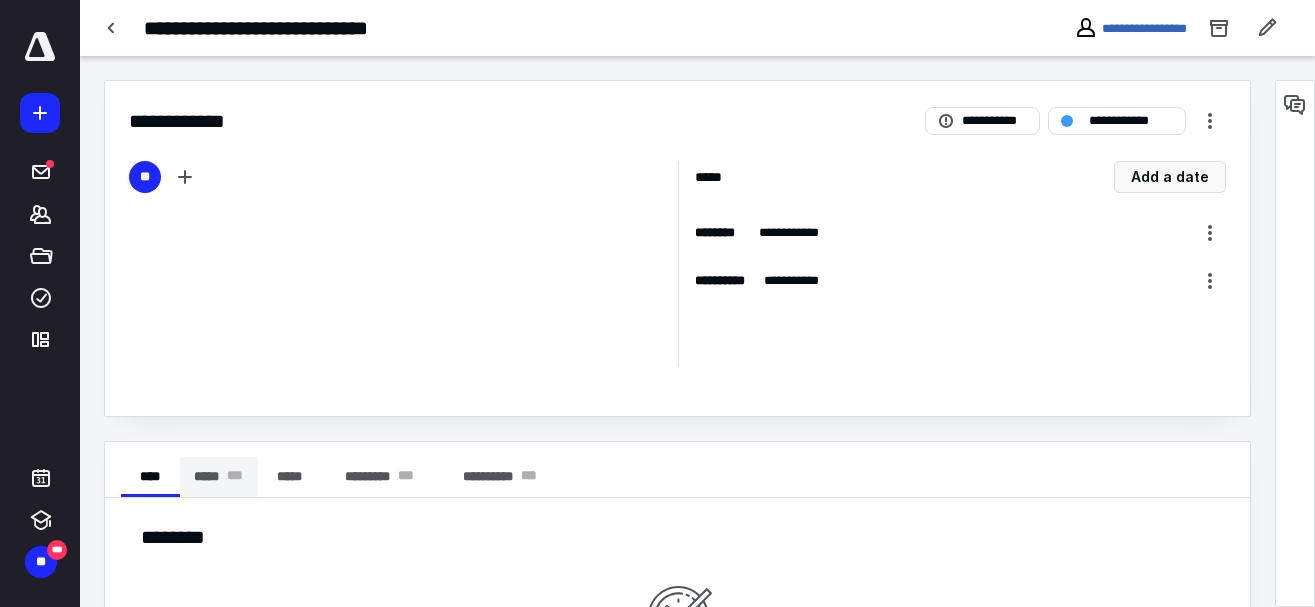 click on "***** * * *" at bounding box center [219, 477] 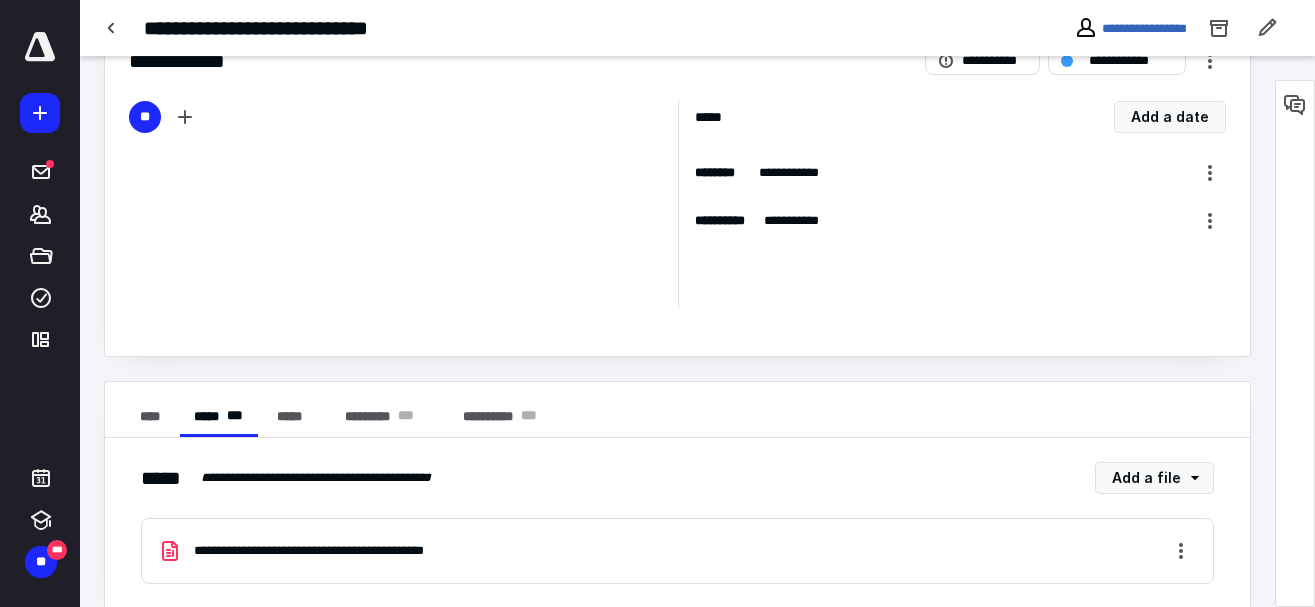 scroll, scrollTop: 86, scrollLeft: 0, axis: vertical 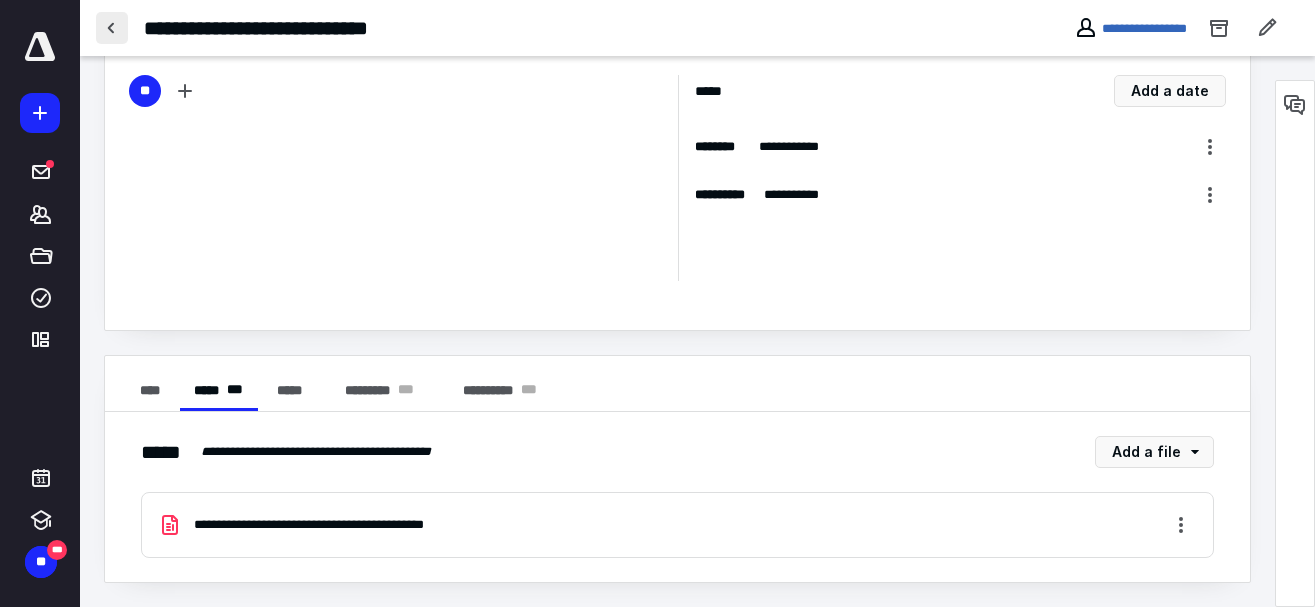 click at bounding box center (112, 28) 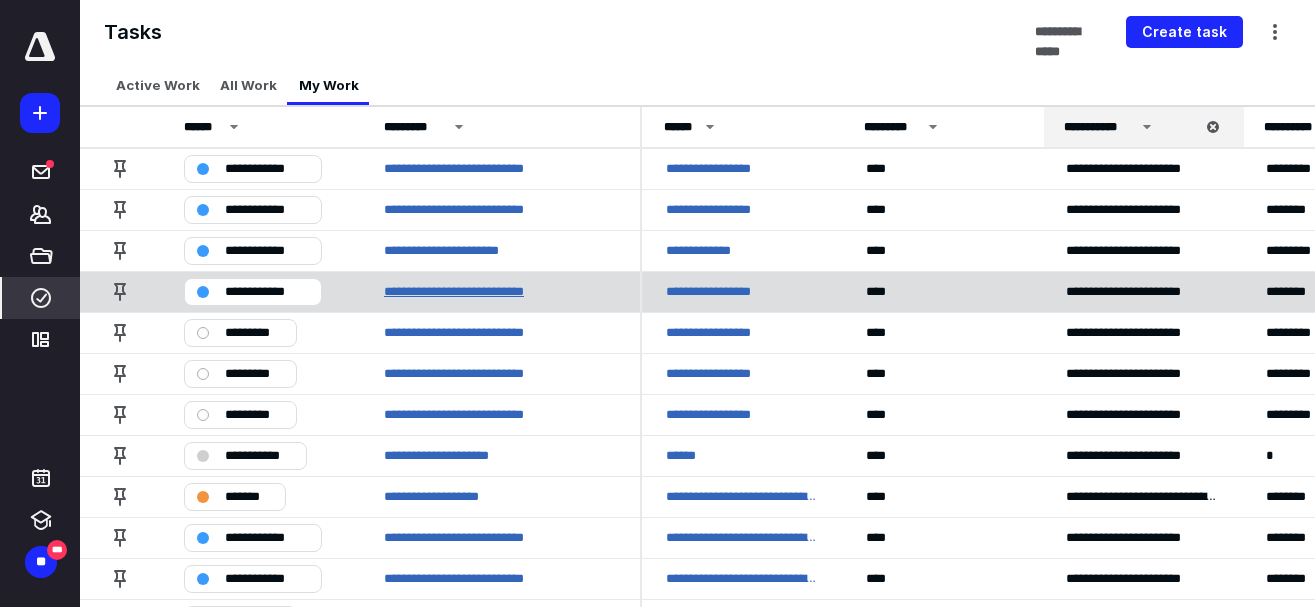 click on "**********" at bounding box center [472, 292] 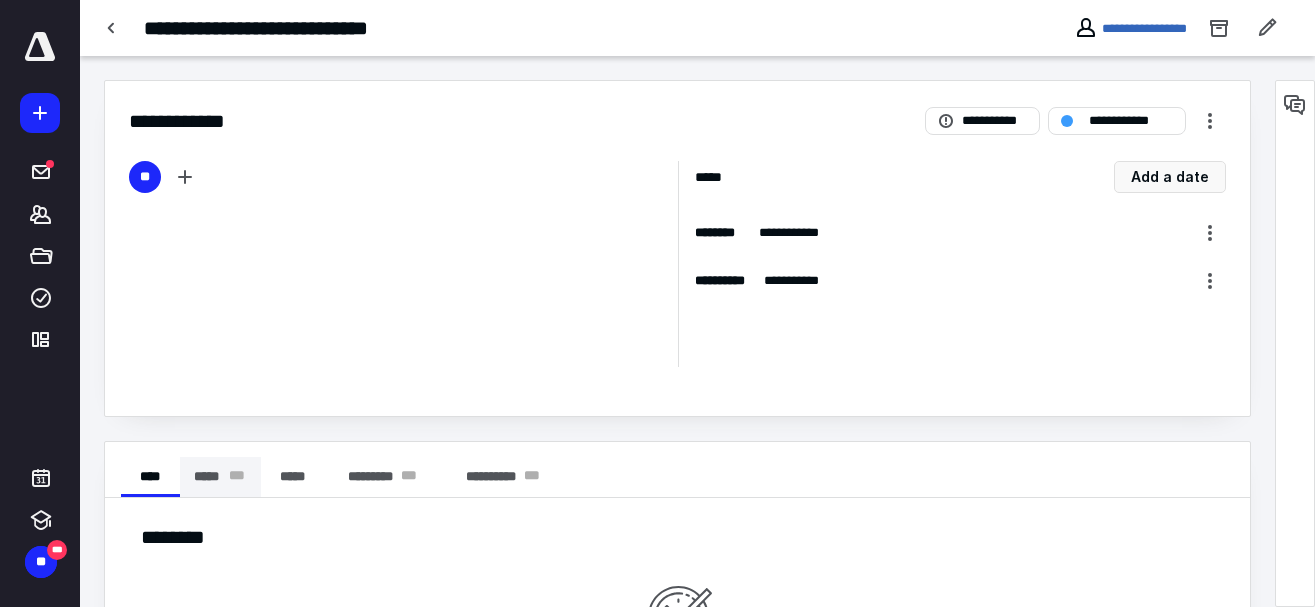 click on "***** * * *" at bounding box center [220, 477] 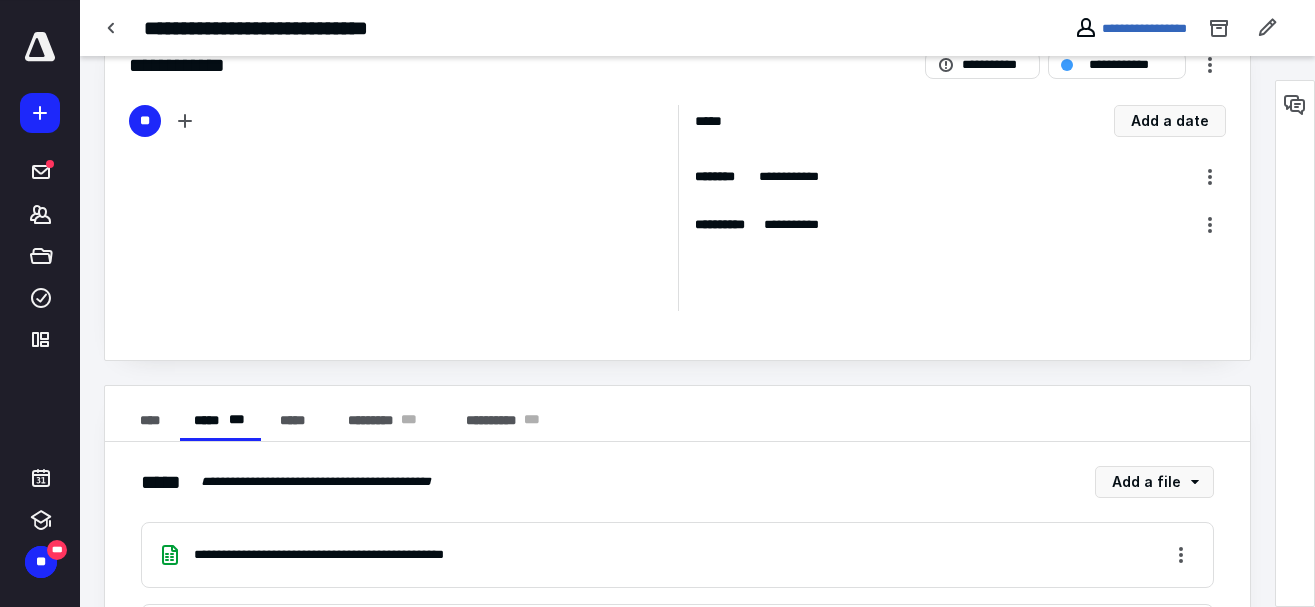 scroll, scrollTop: 0, scrollLeft: 0, axis: both 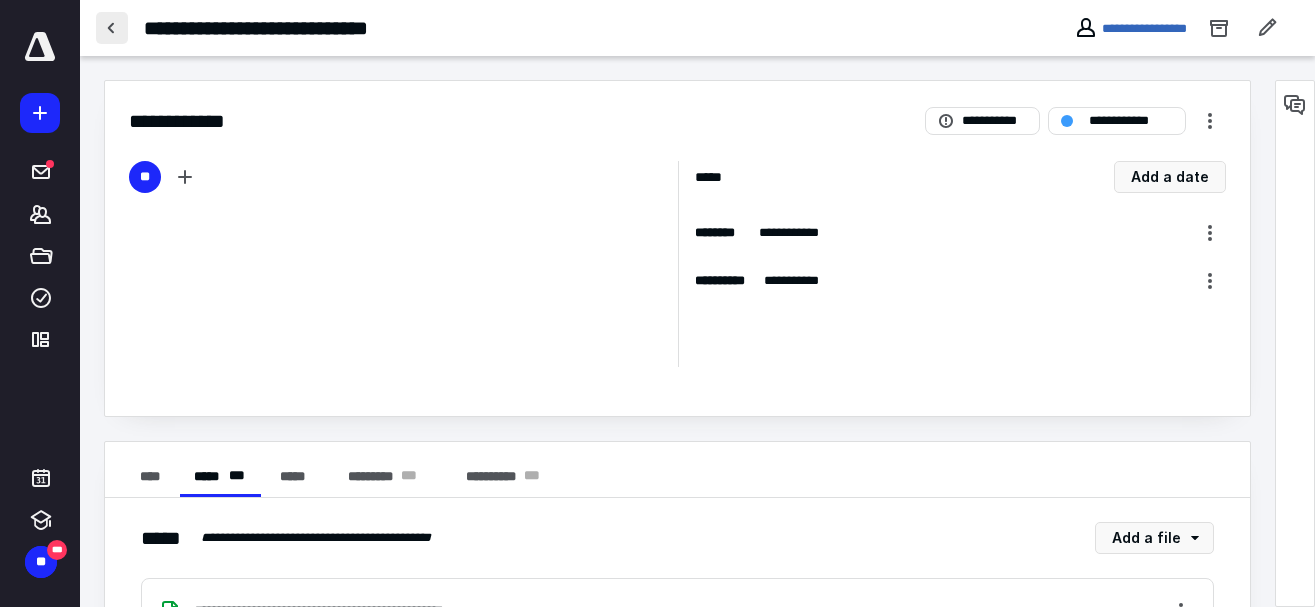 click at bounding box center [112, 28] 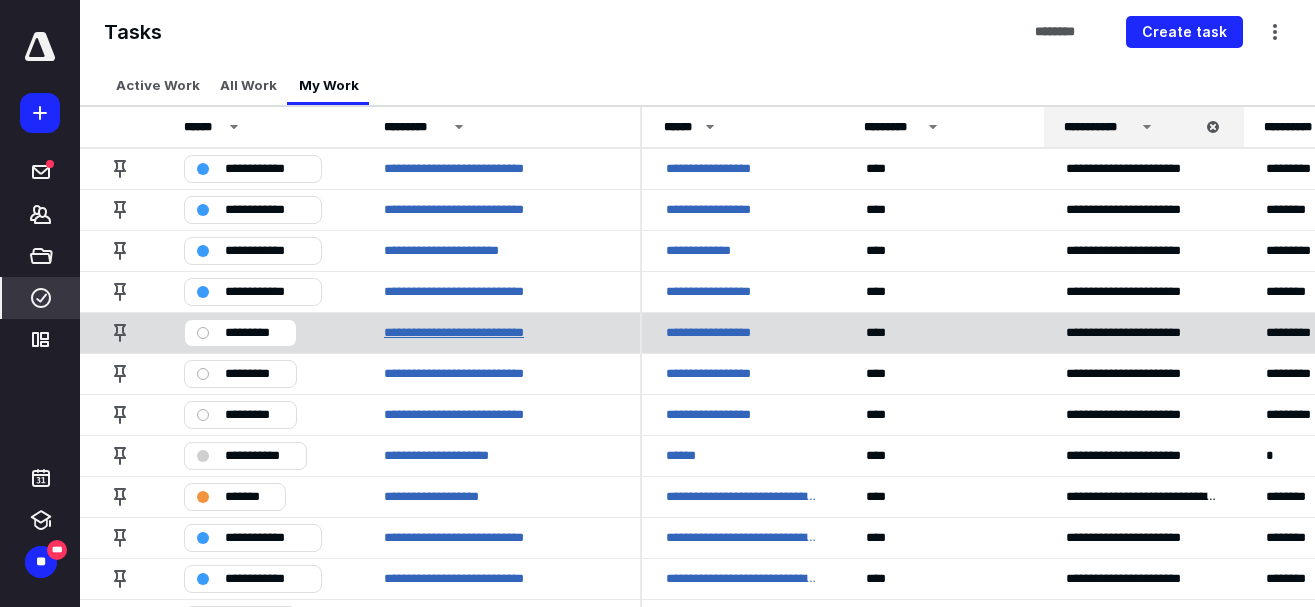 click on "**********" at bounding box center [472, 333] 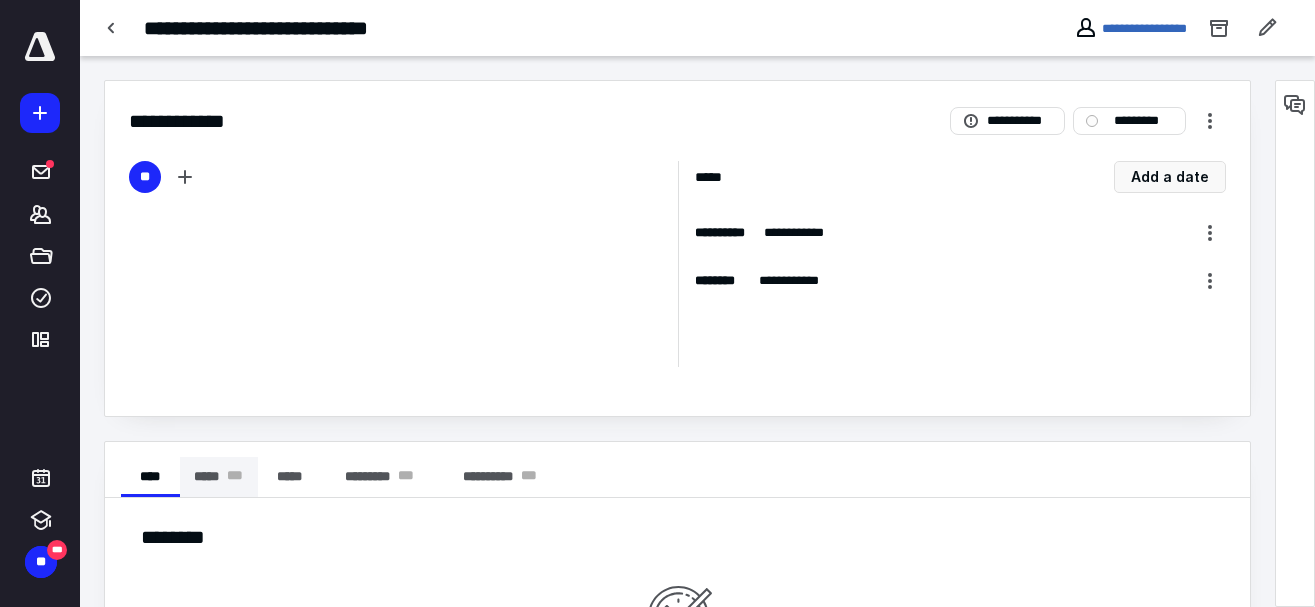click on "* * *" at bounding box center (235, 477) 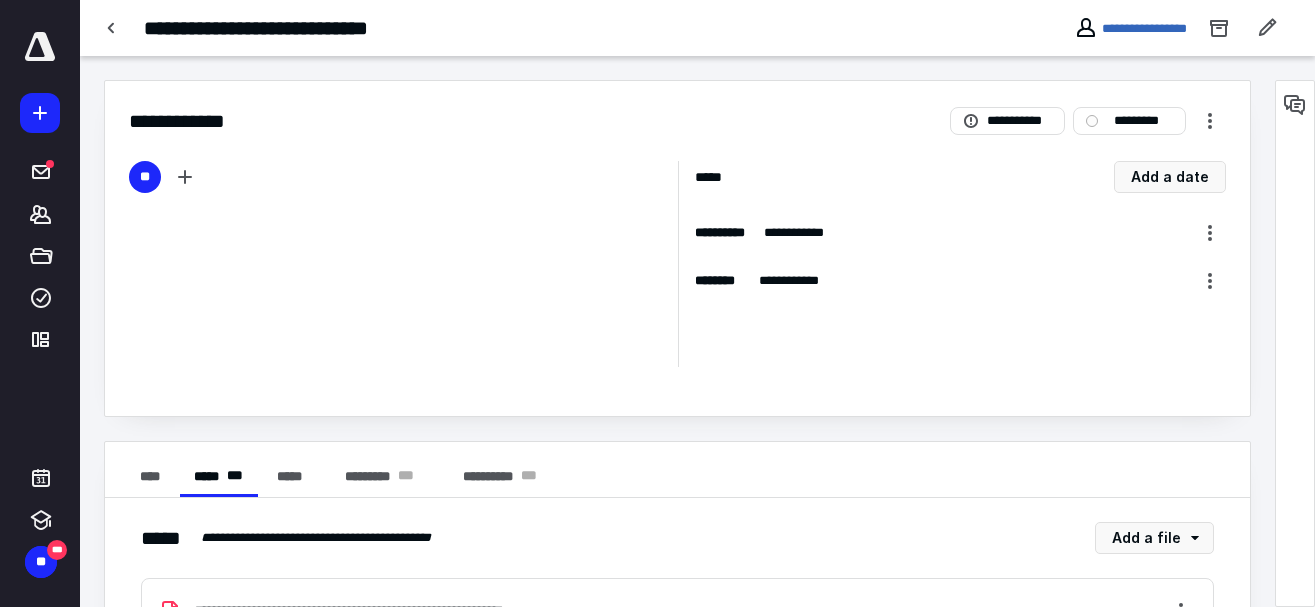 scroll, scrollTop: 86, scrollLeft: 0, axis: vertical 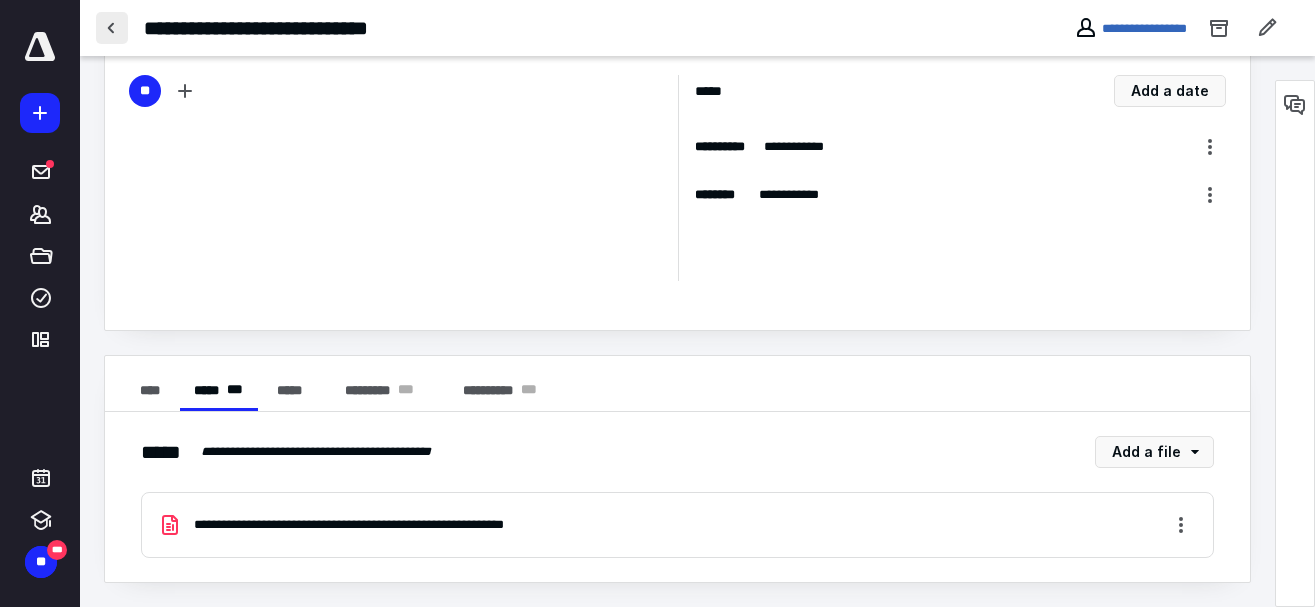 click at bounding box center [112, 28] 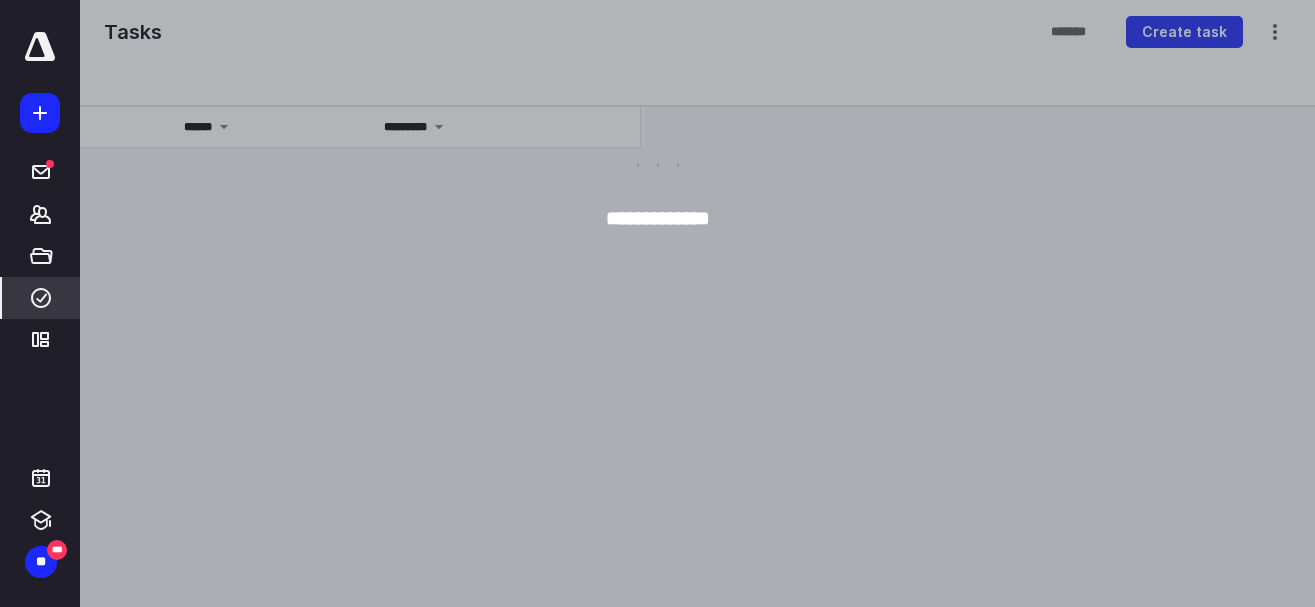 scroll, scrollTop: 0, scrollLeft: 0, axis: both 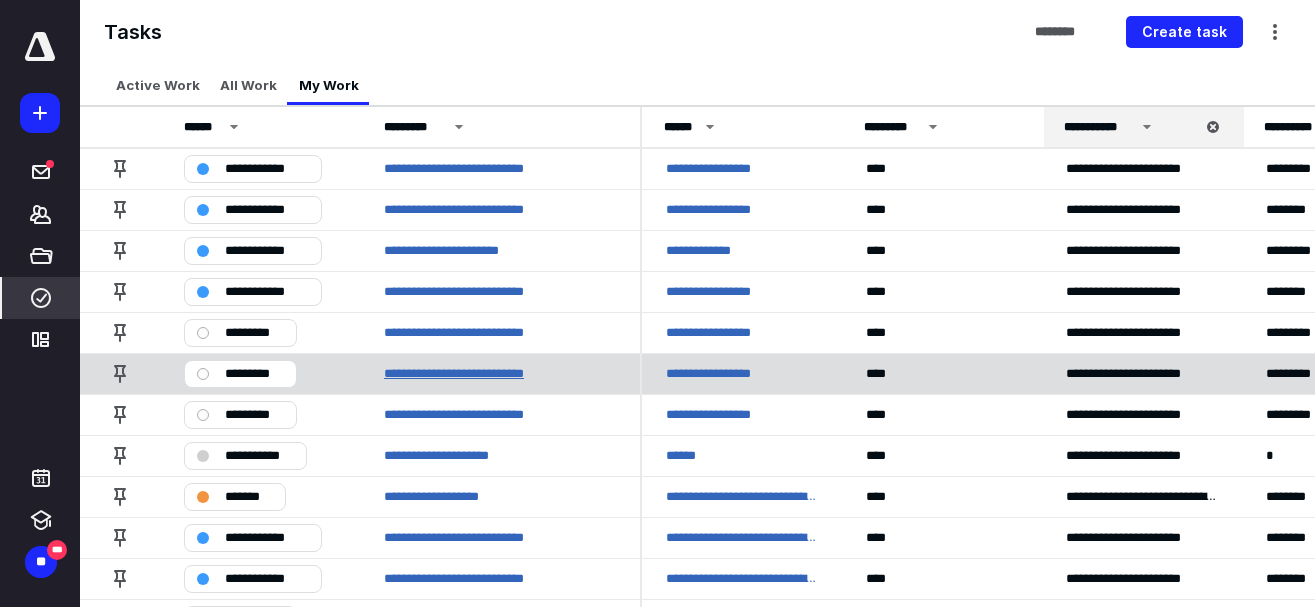 click on "**********" at bounding box center (475, 374) 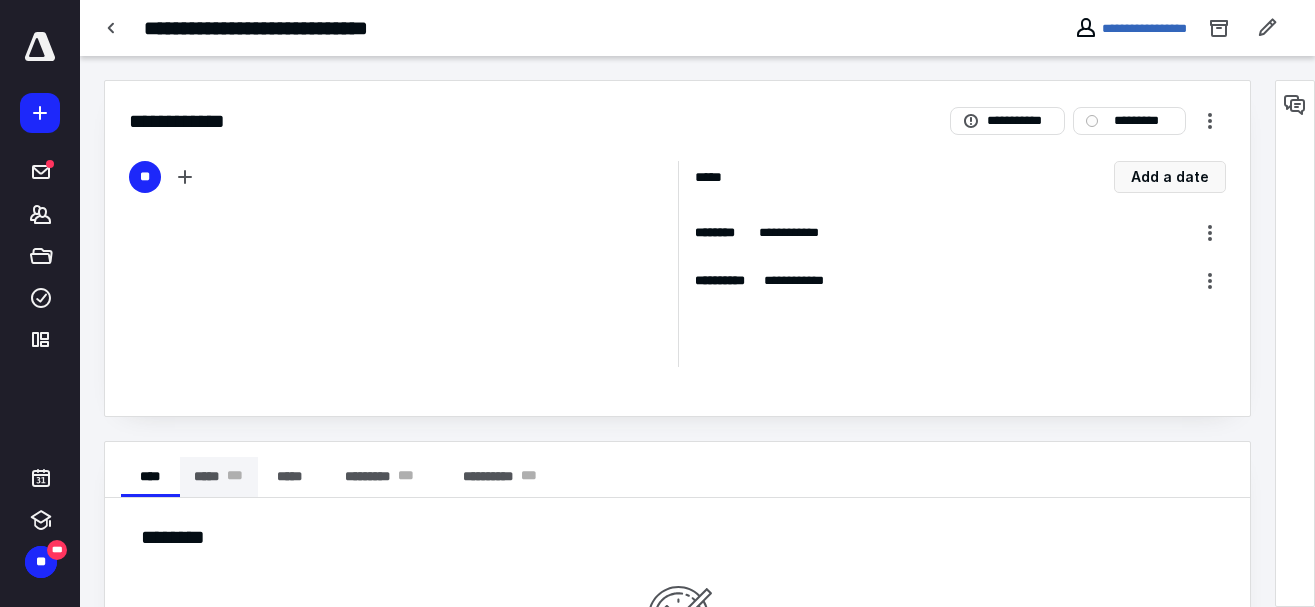click on "***** * * *" at bounding box center [219, 477] 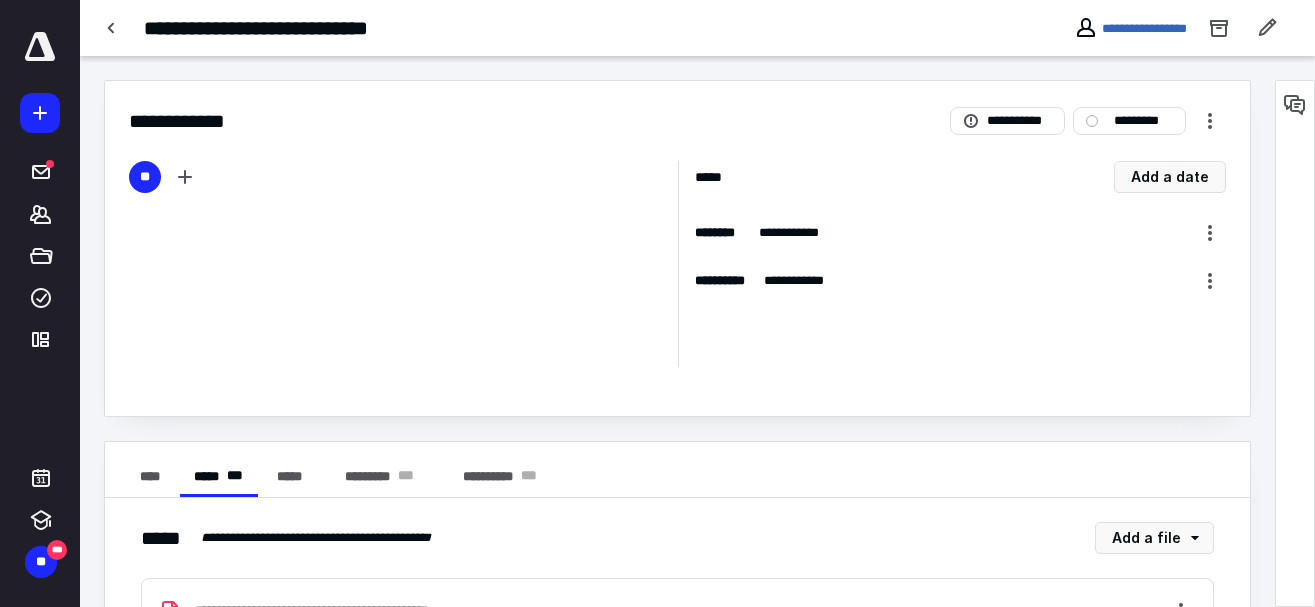 scroll, scrollTop: 86, scrollLeft: 0, axis: vertical 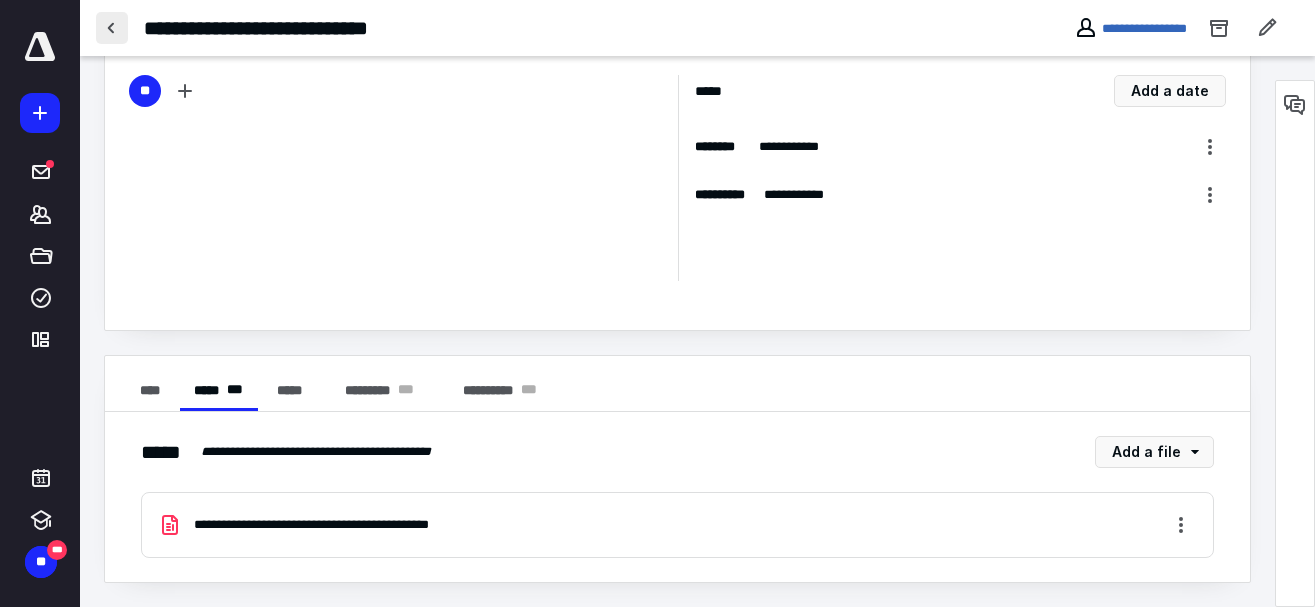 click at bounding box center [112, 28] 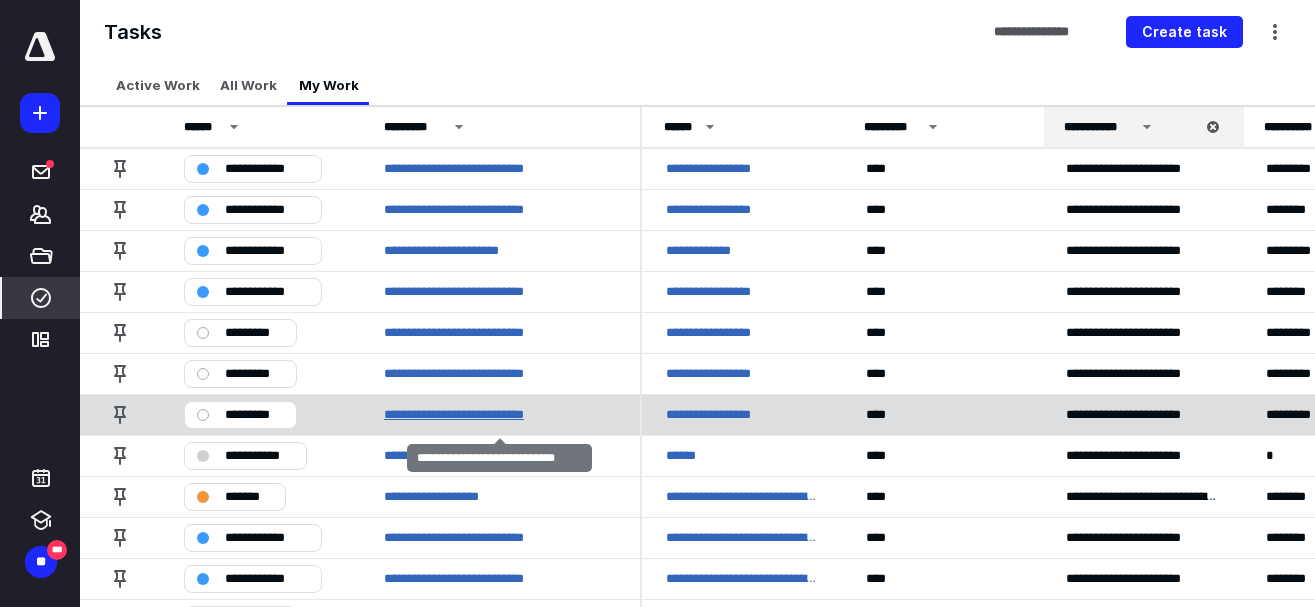 click on "**********" at bounding box center [472, 415] 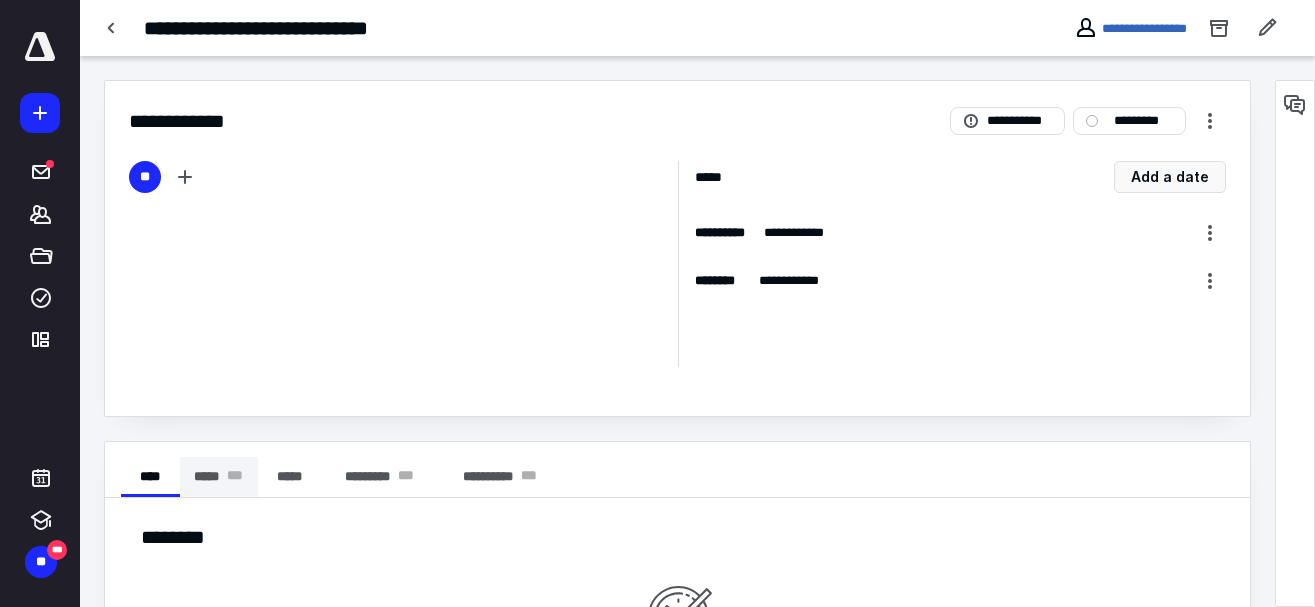 click on "***** * * *" at bounding box center (219, 477) 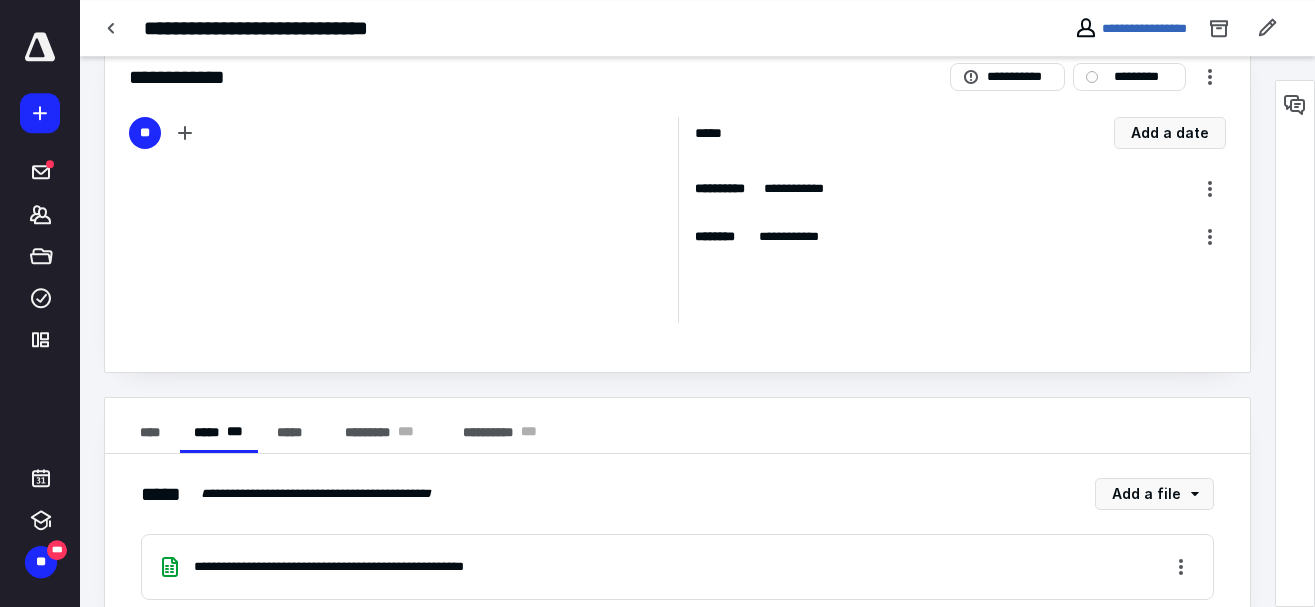 scroll, scrollTop: 86, scrollLeft: 0, axis: vertical 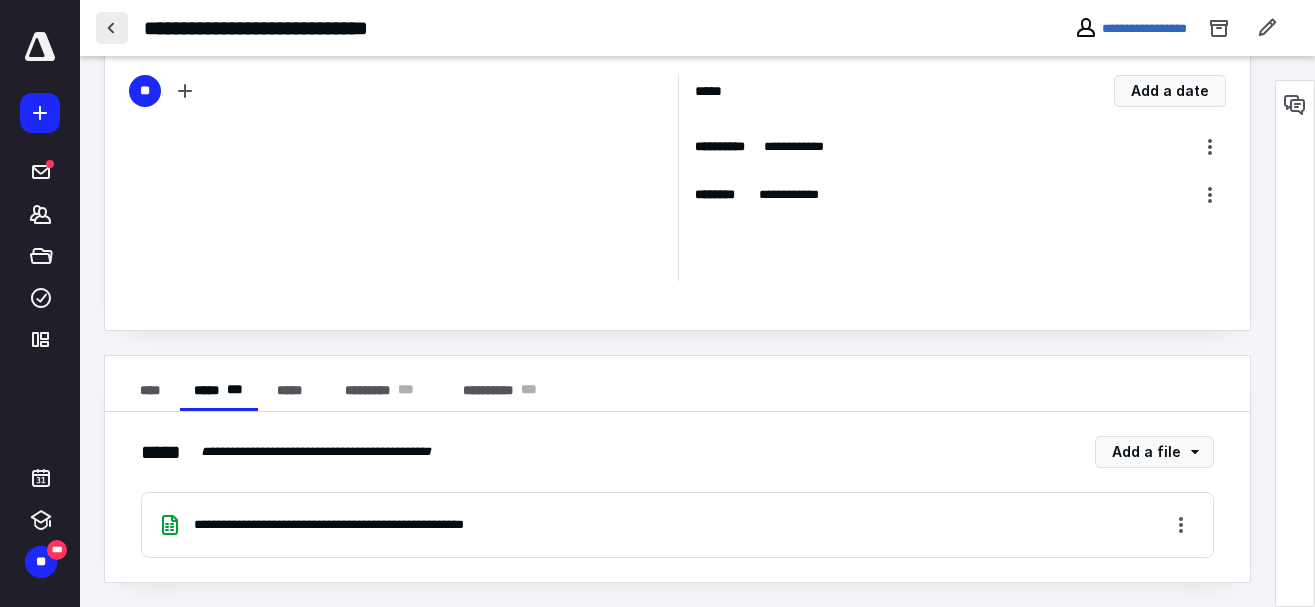 click at bounding box center [112, 28] 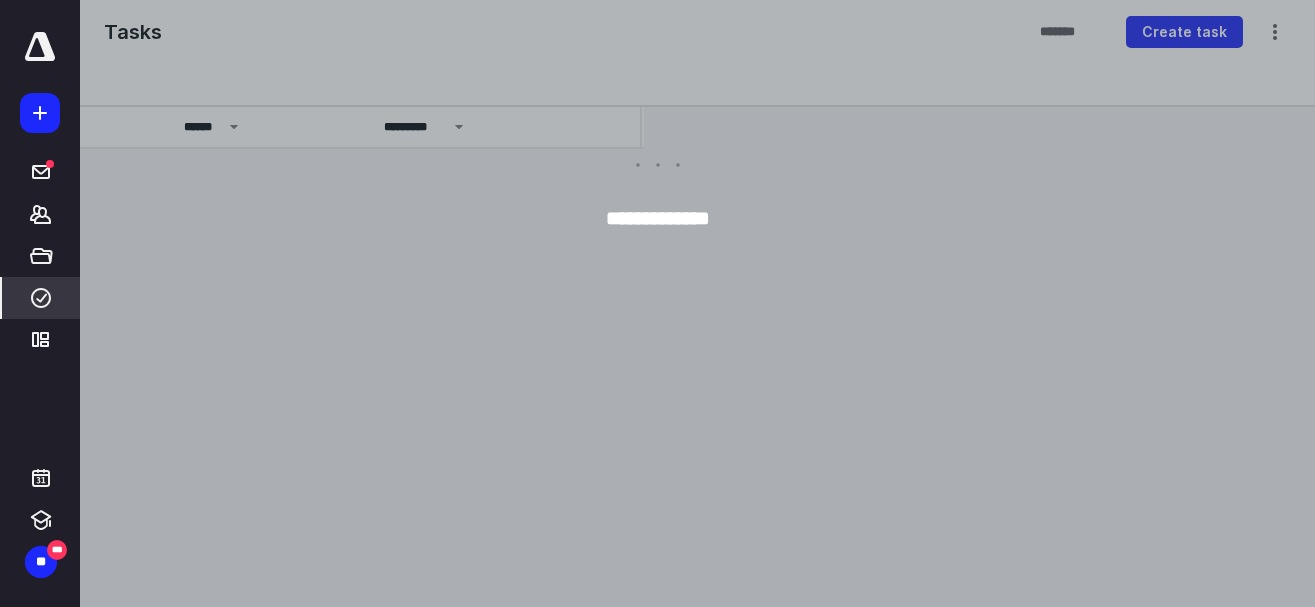 scroll, scrollTop: 0, scrollLeft: 0, axis: both 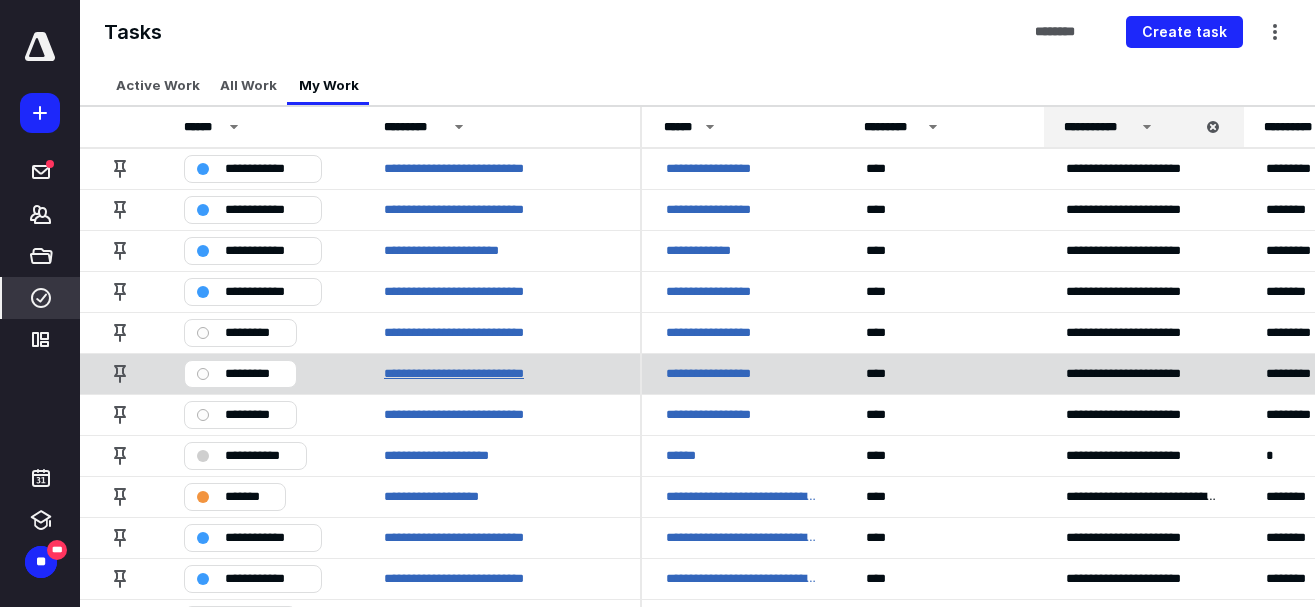 click on "**********" at bounding box center (475, 374) 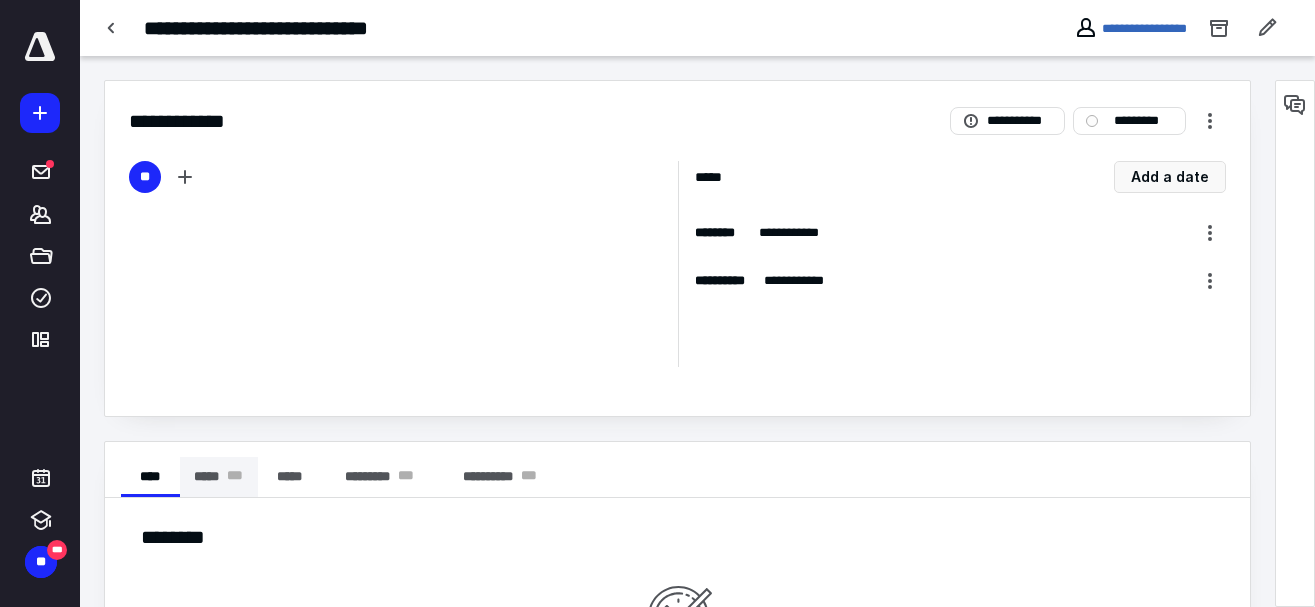 click on "***** * * *" at bounding box center (219, 477) 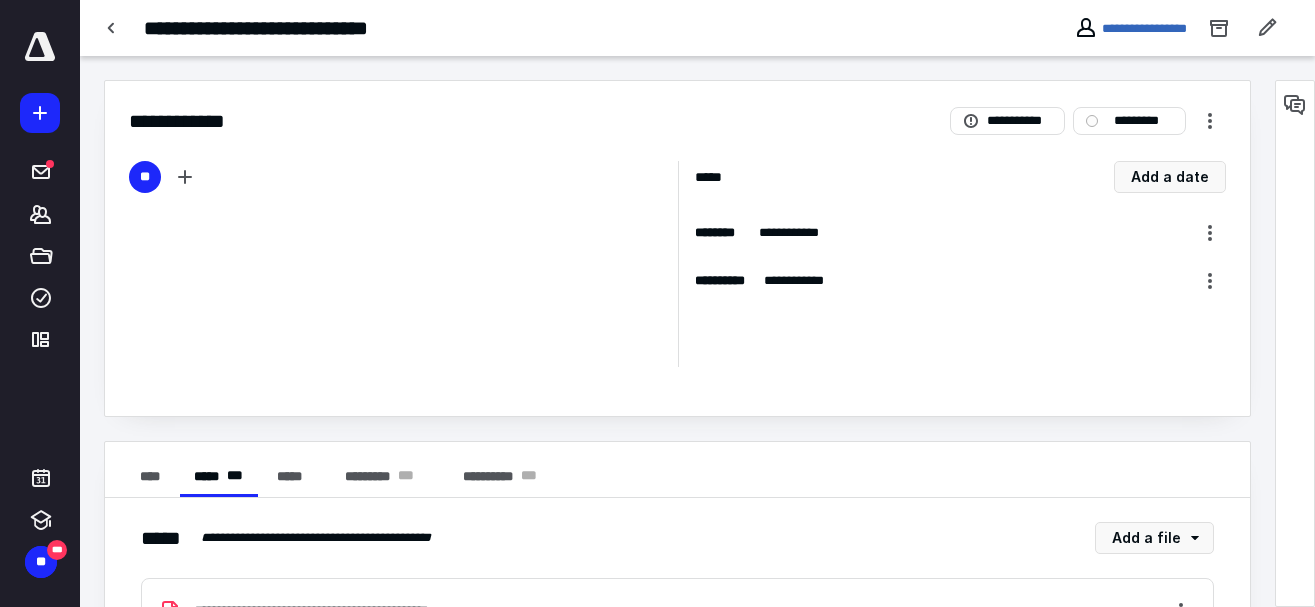 scroll, scrollTop: 86, scrollLeft: 0, axis: vertical 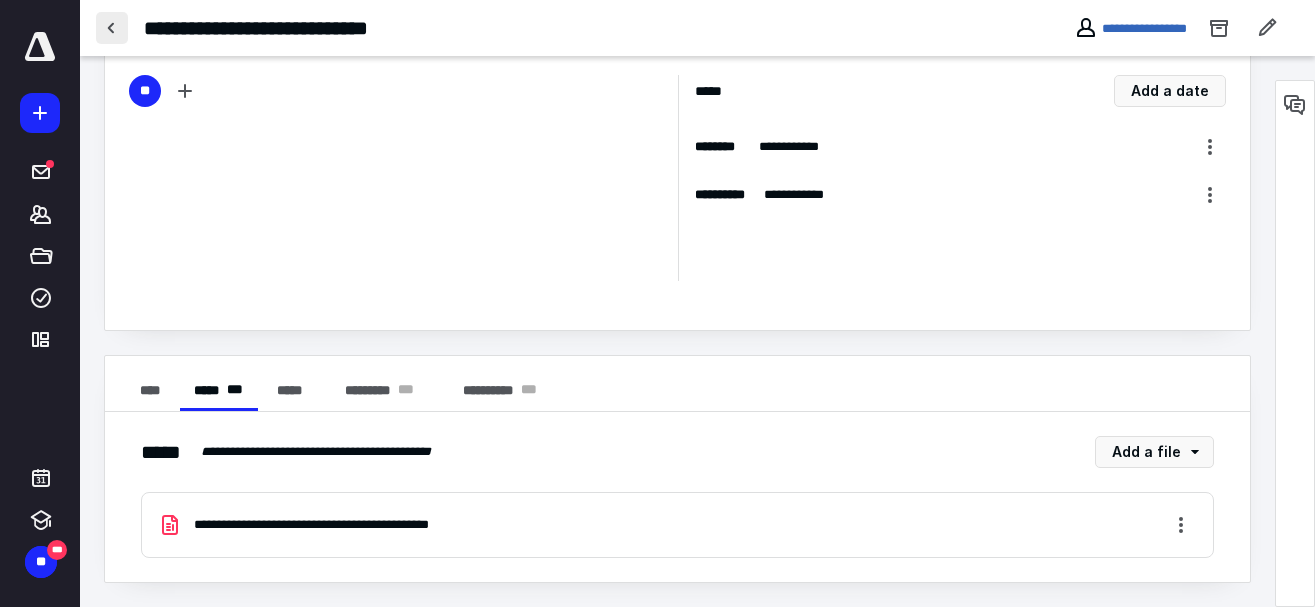 click at bounding box center (112, 28) 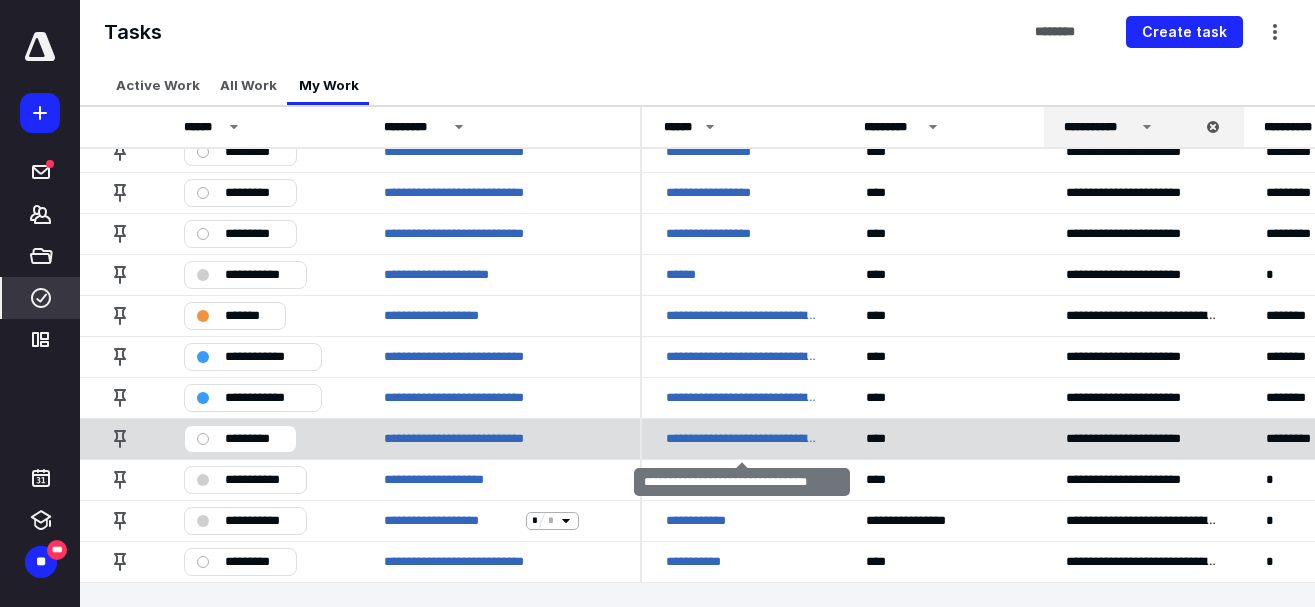 scroll, scrollTop: 0, scrollLeft: 0, axis: both 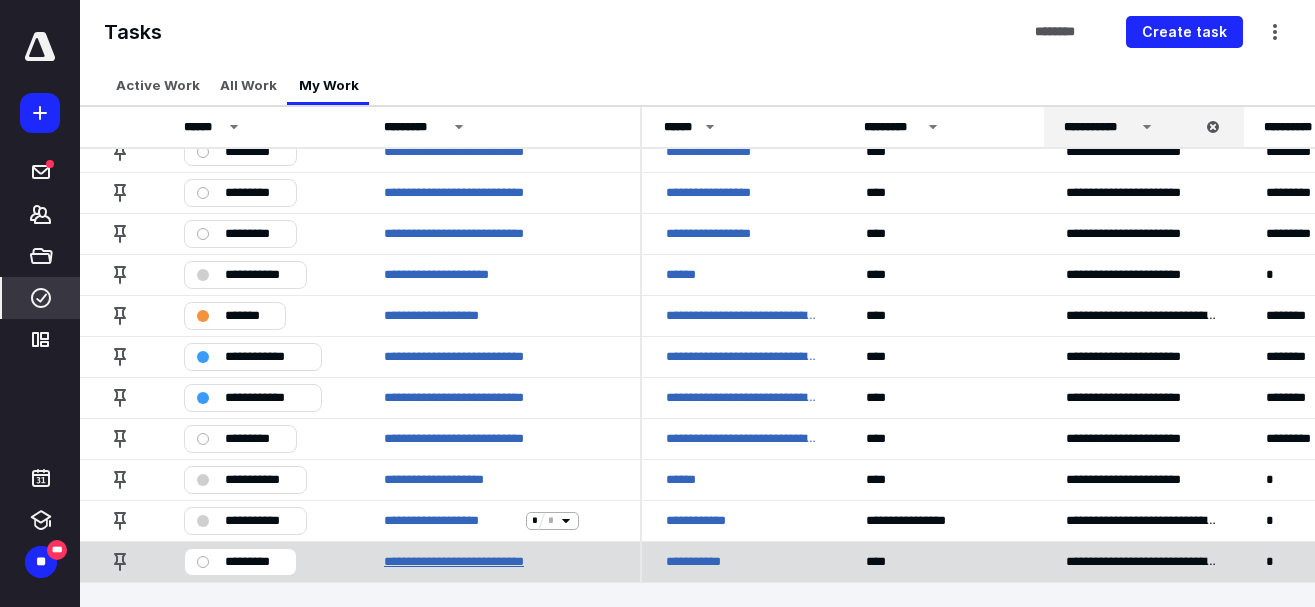 click on "**********" at bounding box center (475, 562) 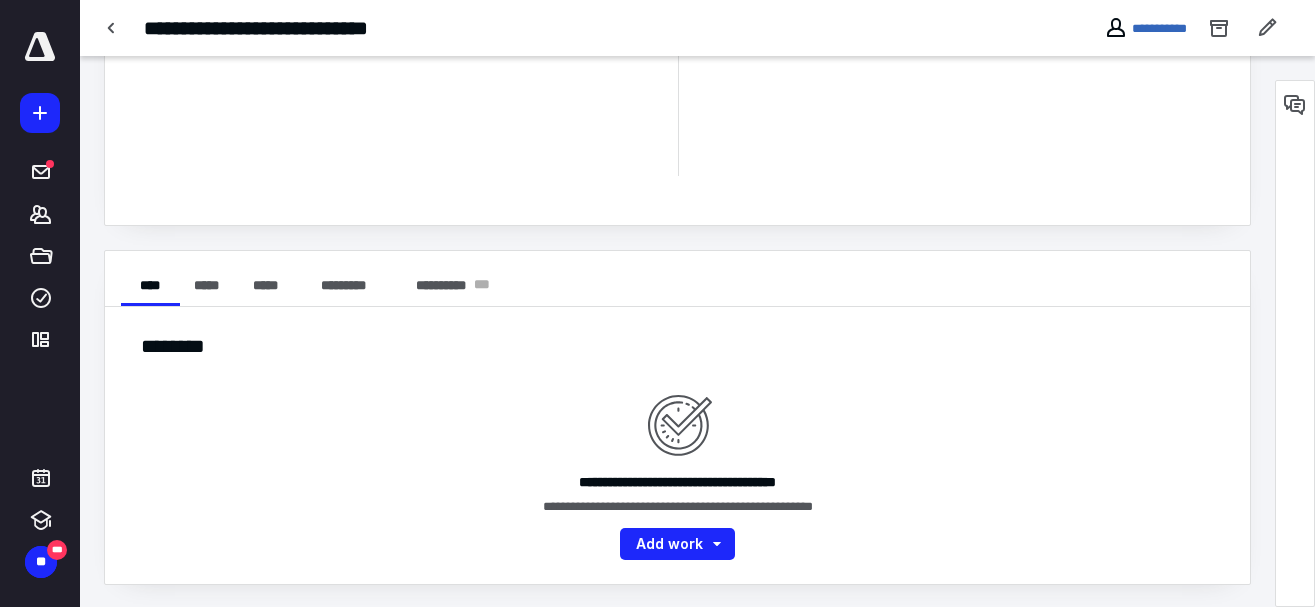 scroll, scrollTop: 0, scrollLeft: 0, axis: both 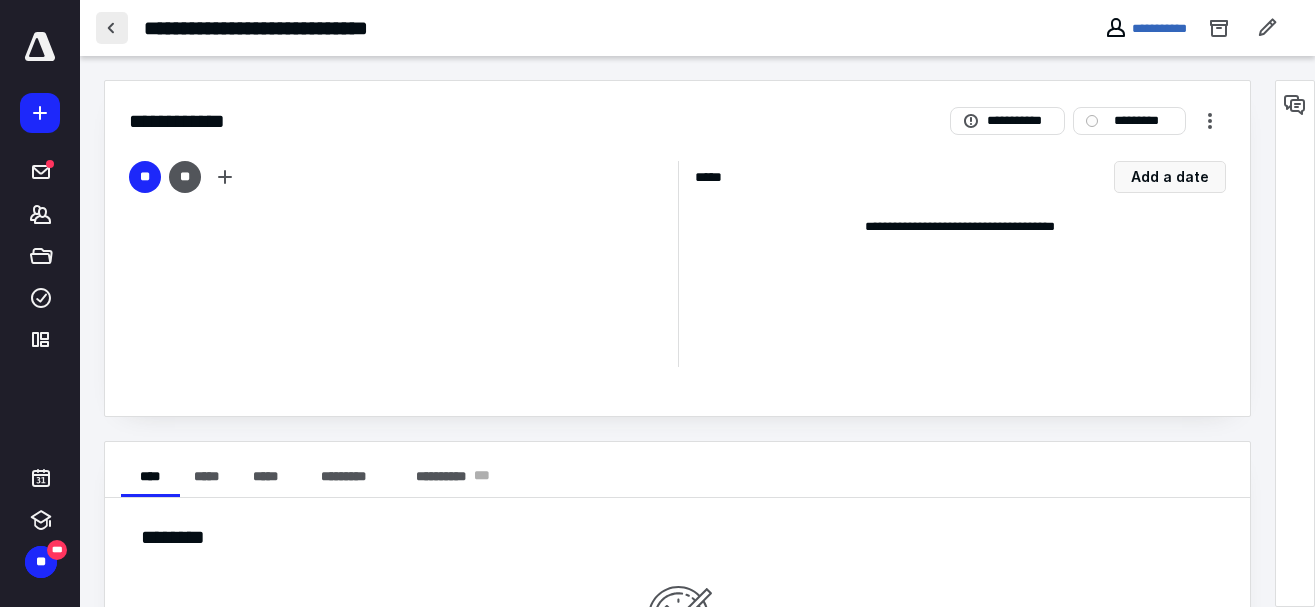 click at bounding box center (112, 28) 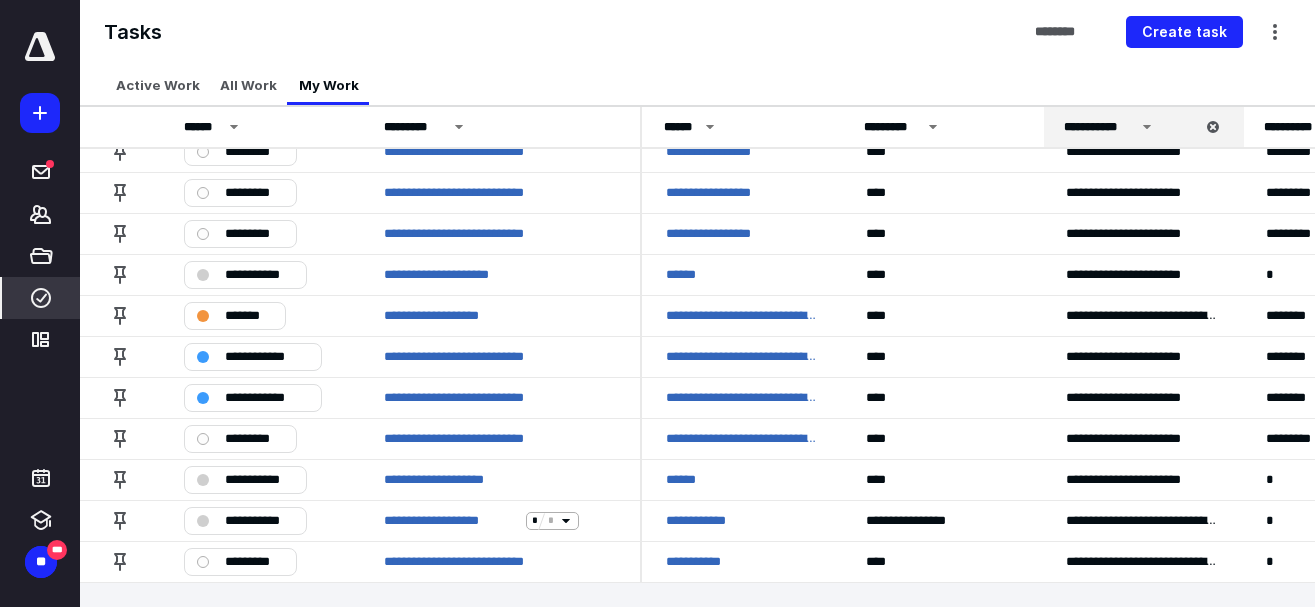 scroll, scrollTop: 0, scrollLeft: 0, axis: both 